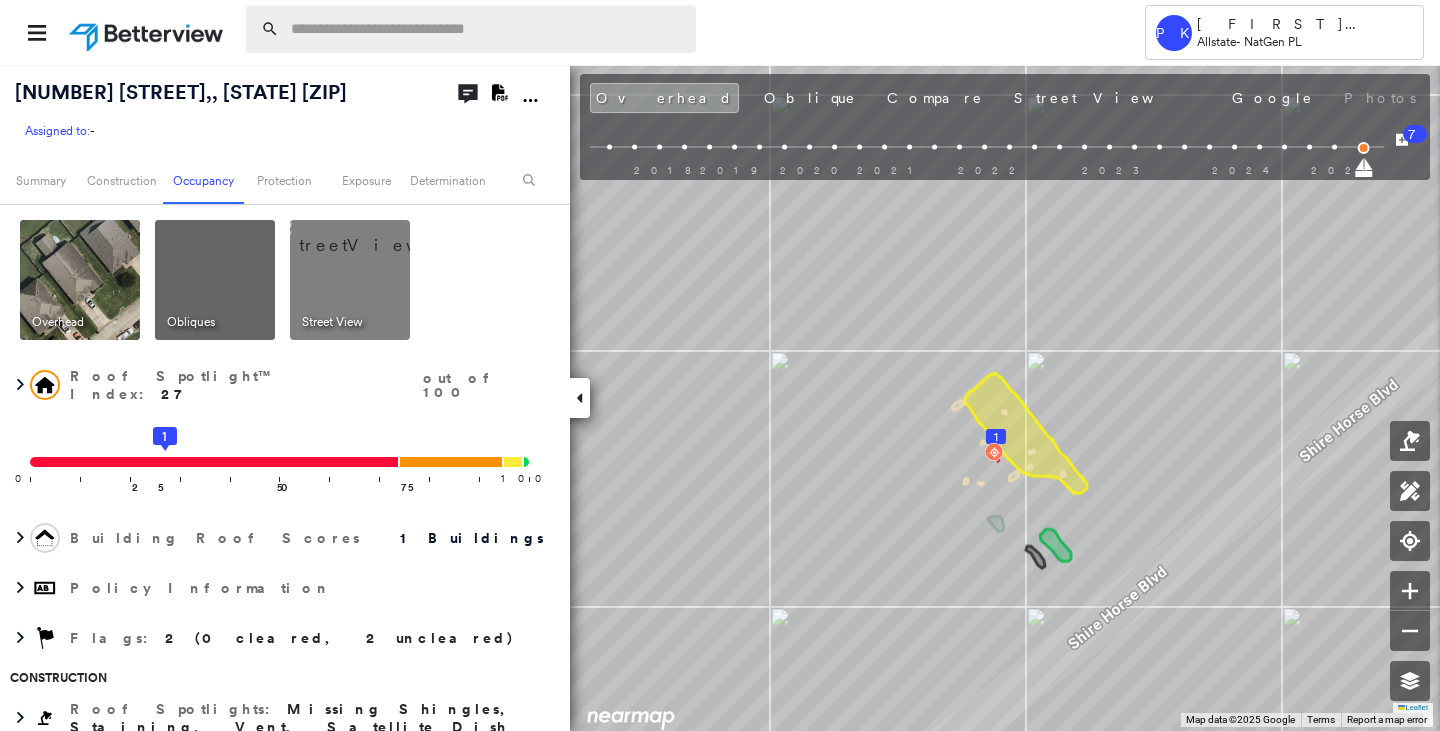 scroll, scrollTop: 0, scrollLeft: 0, axis: both 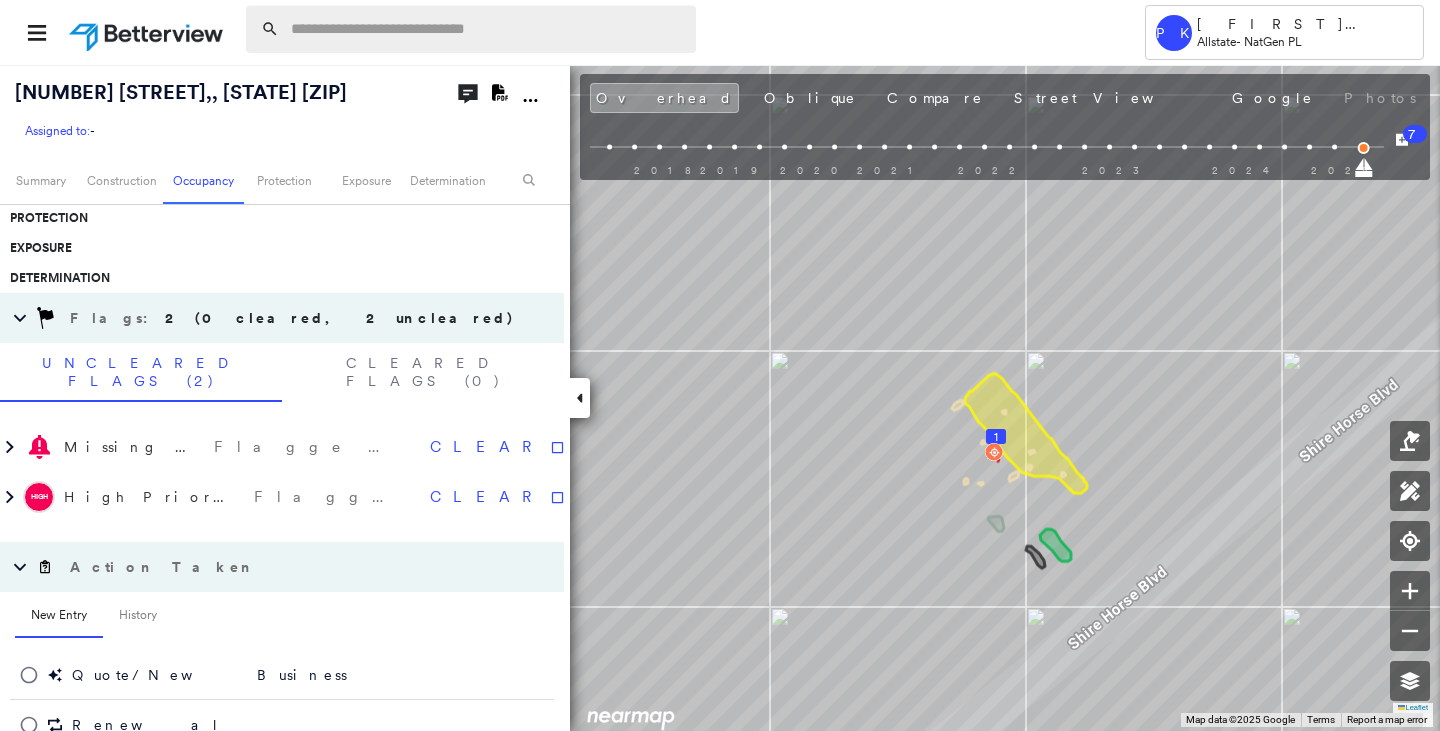 click at bounding box center (487, 29) 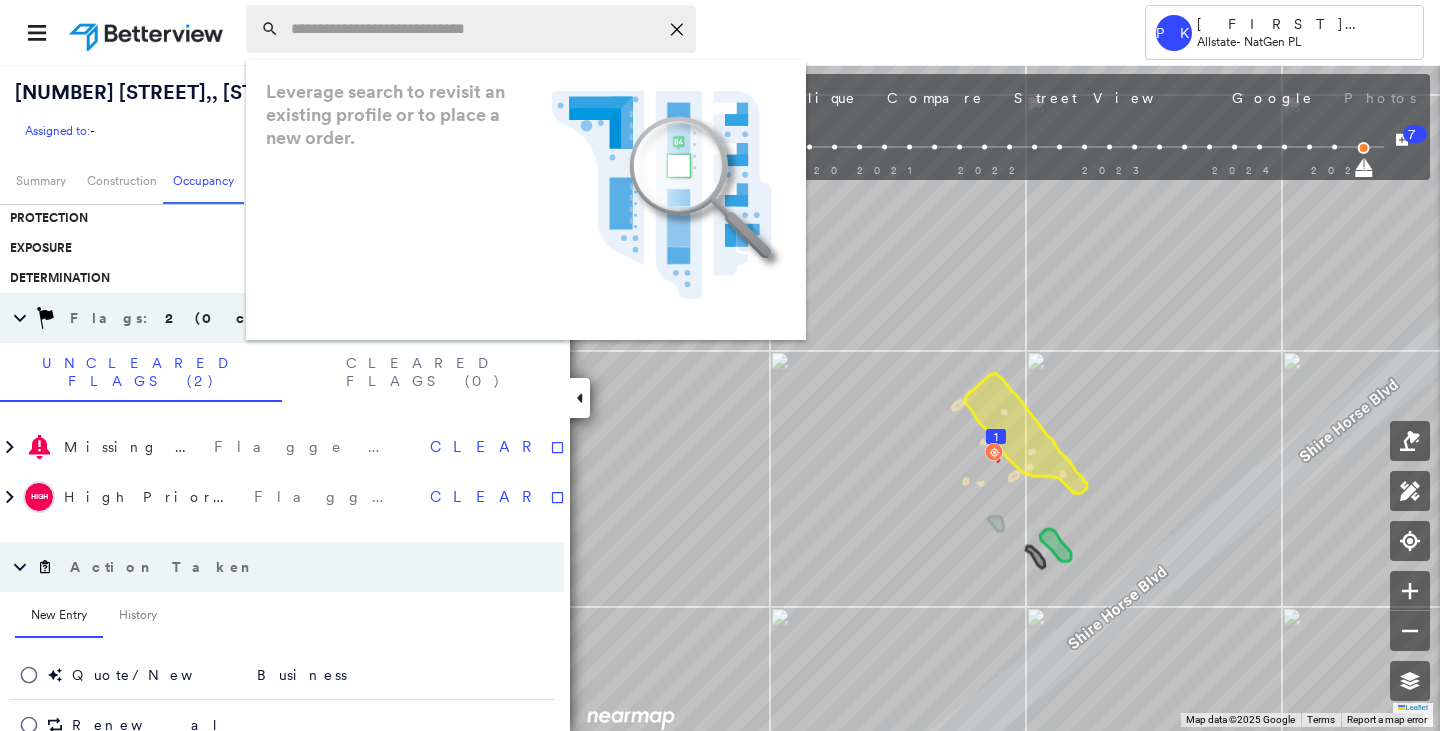 click at bounding box center (474, 29) 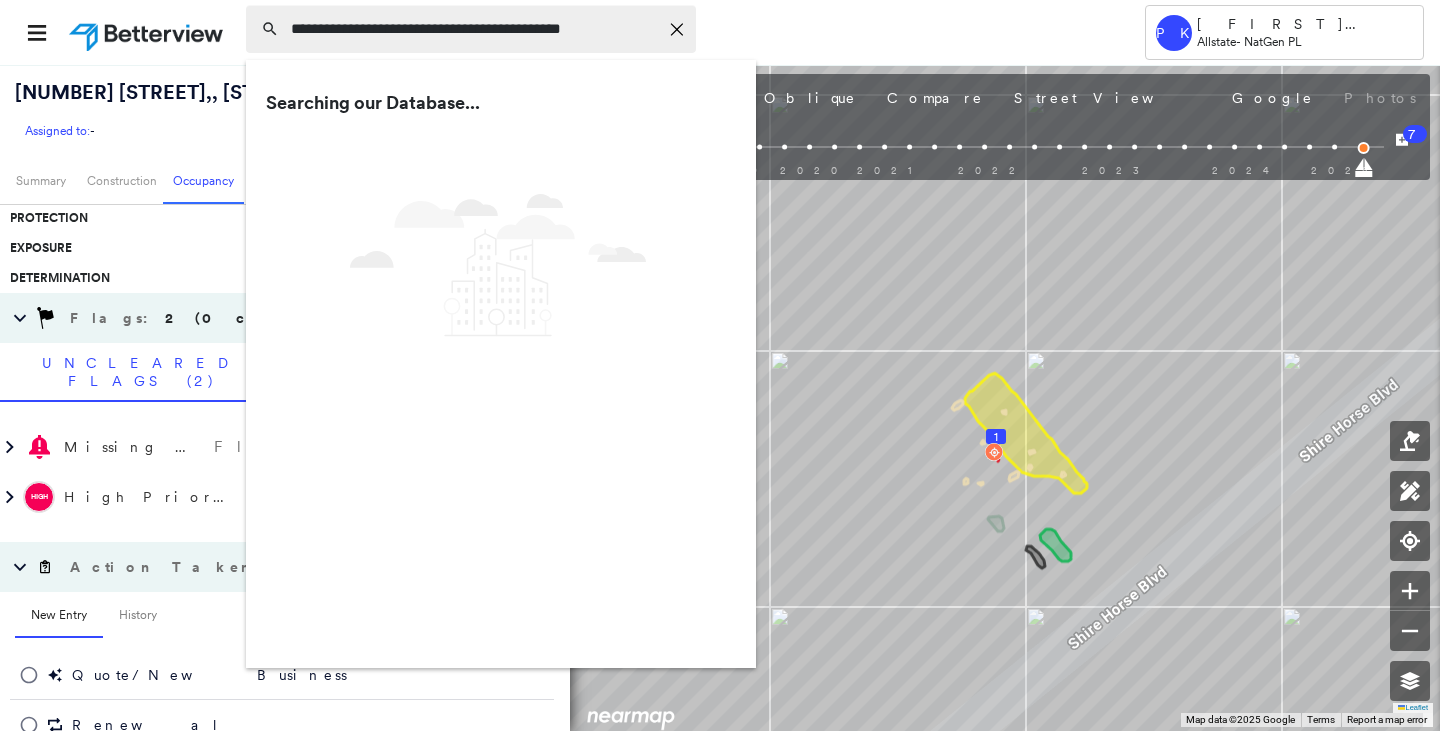 click on "**********" at bounding box center [474, 29] 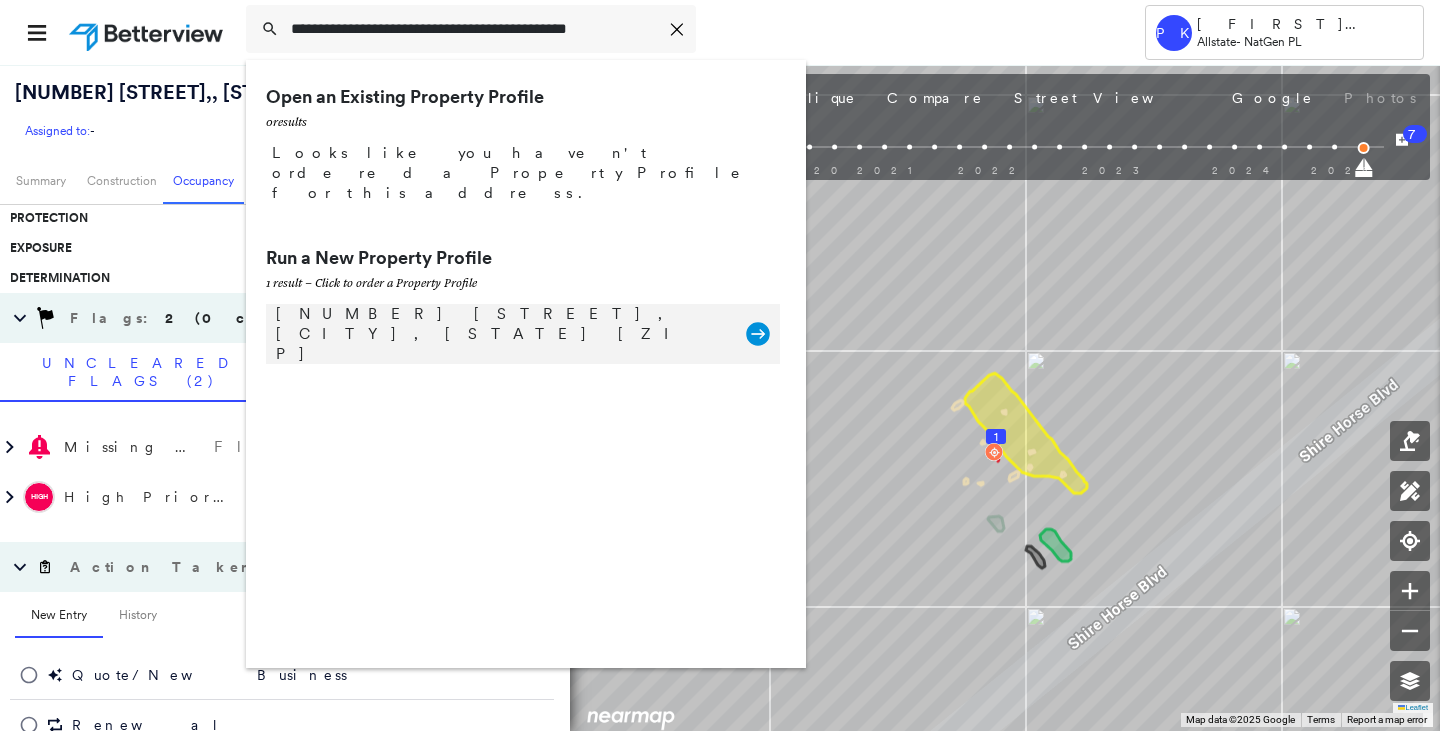 type on "**********" 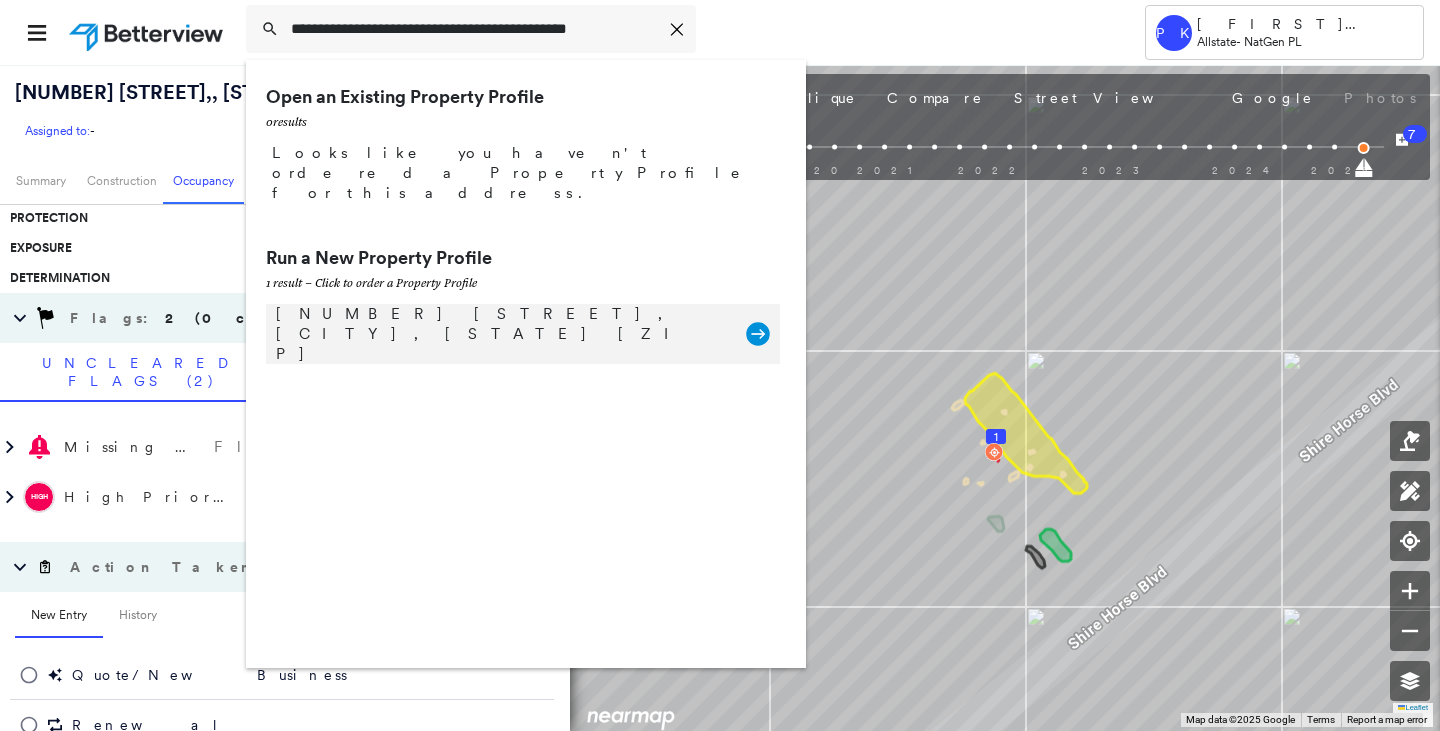click on "[NUMBER] [STREET], [CITY], [STATE] [ZIP]" at bounding box center [501, 334] 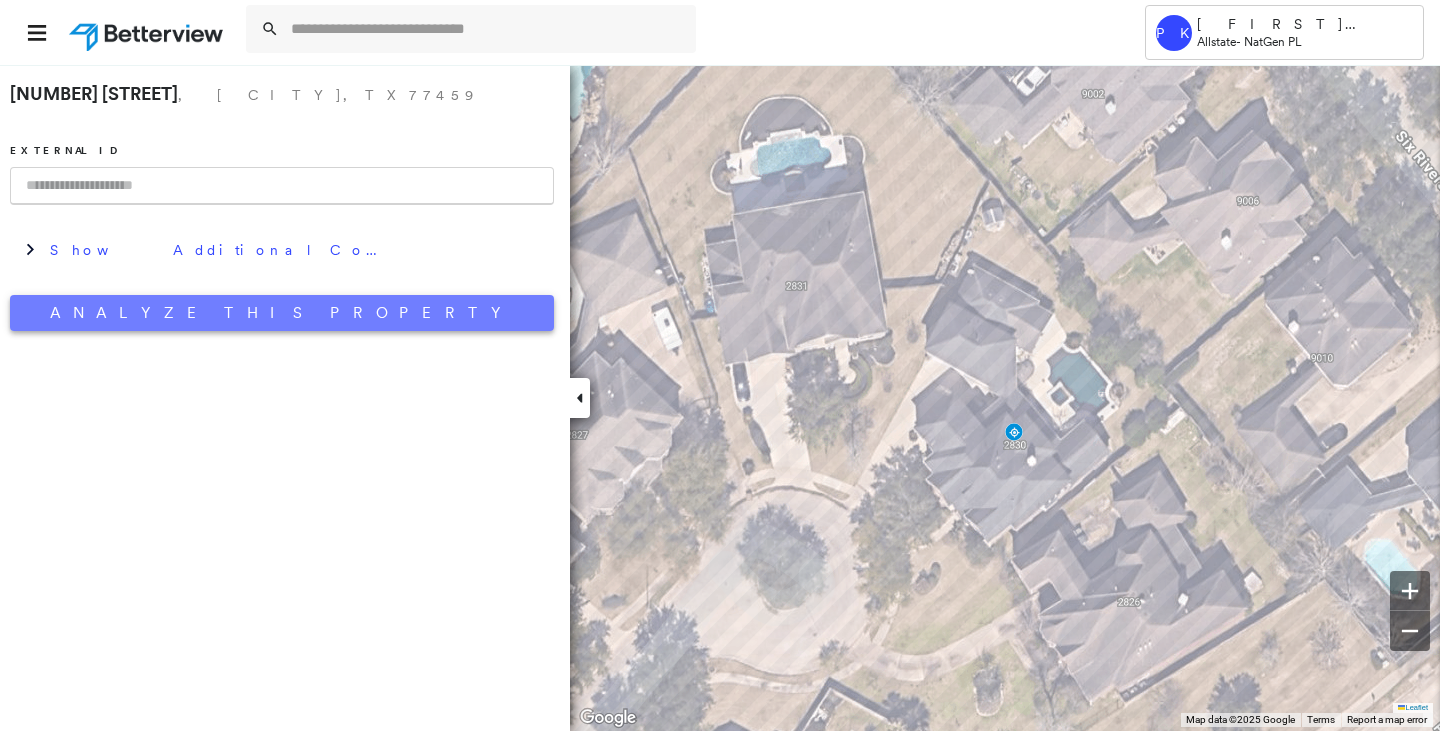 click on "Analyze This Property" at bounding box center (282, 313) 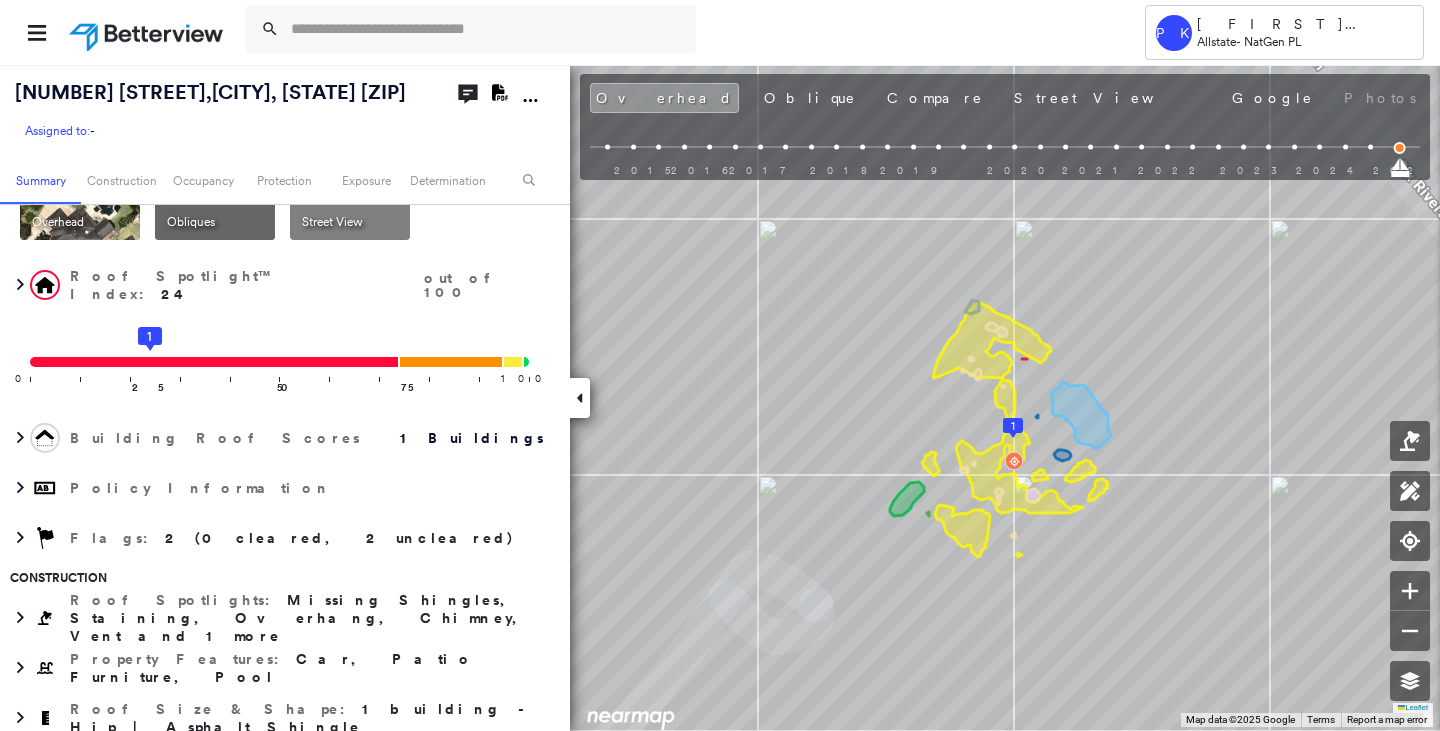 scroll, scrollTop: 0, scrollLeft: 0, axis: both 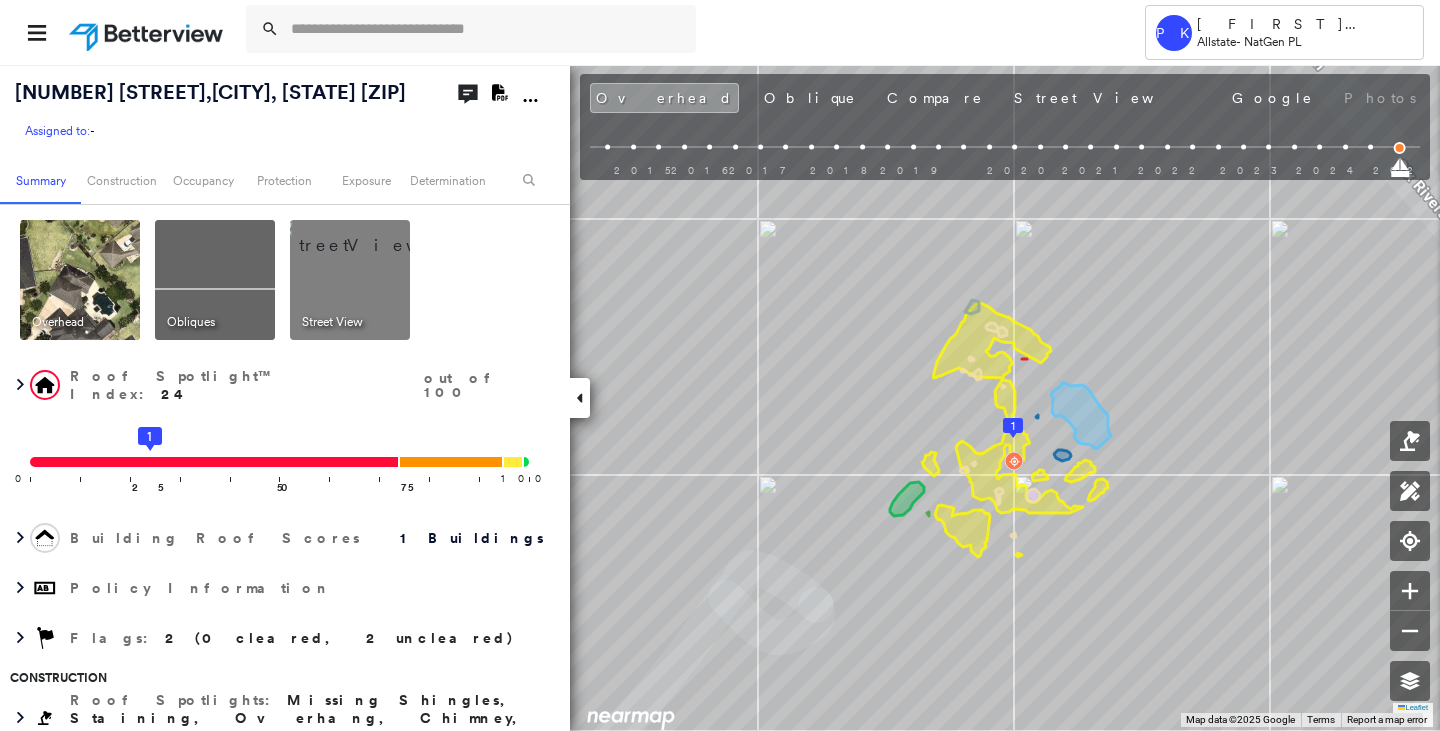 click at bounding box center (215, 280) 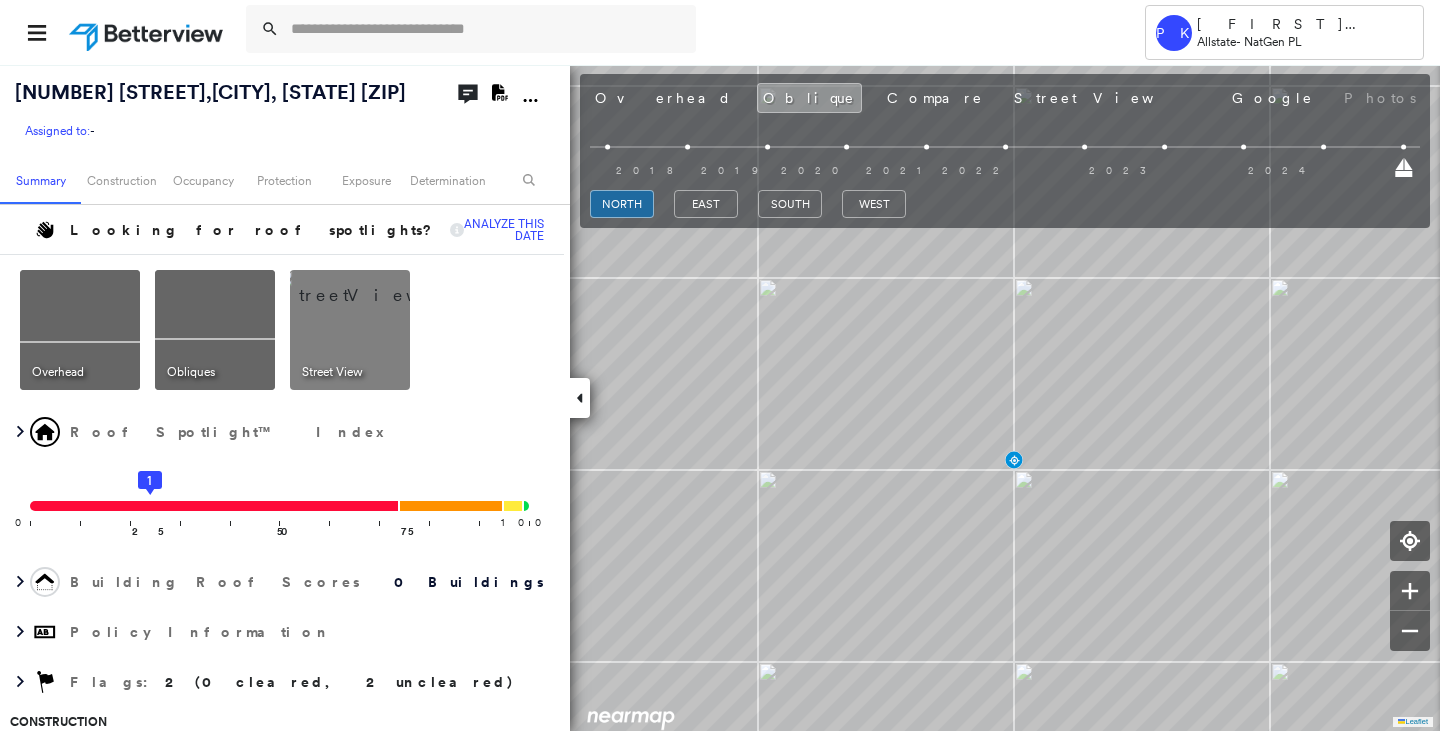 click at bounding box center [80, 330] 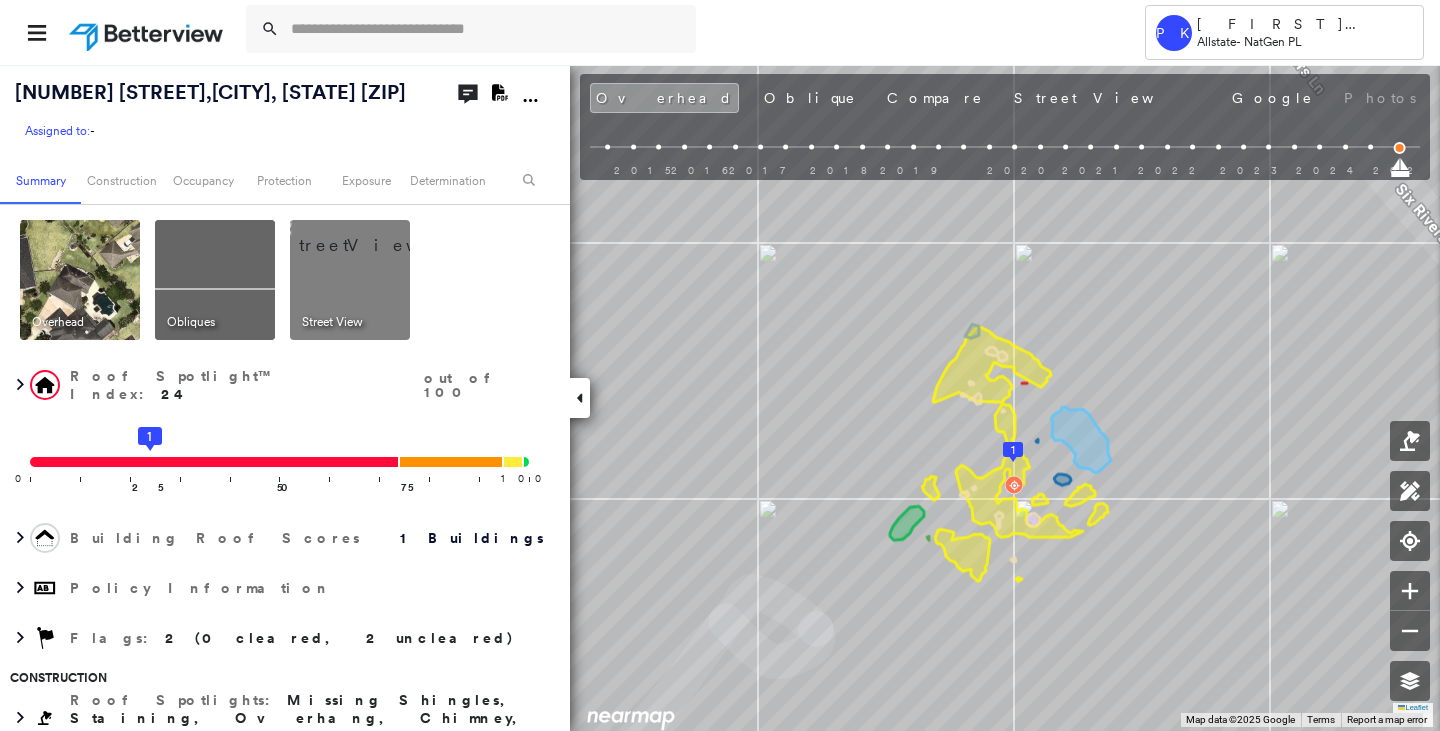 click at bounding box center [215, 280] 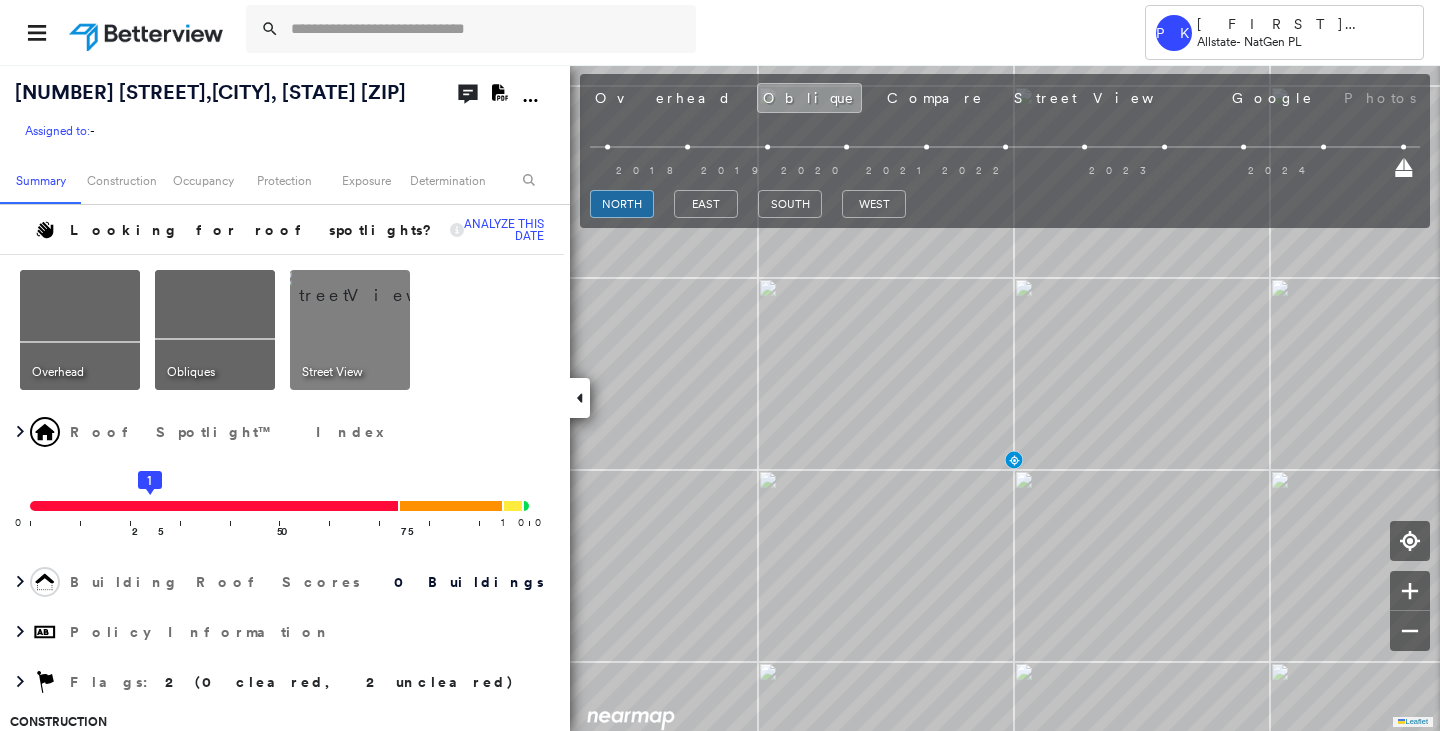 click at bounding box center (80, 330) 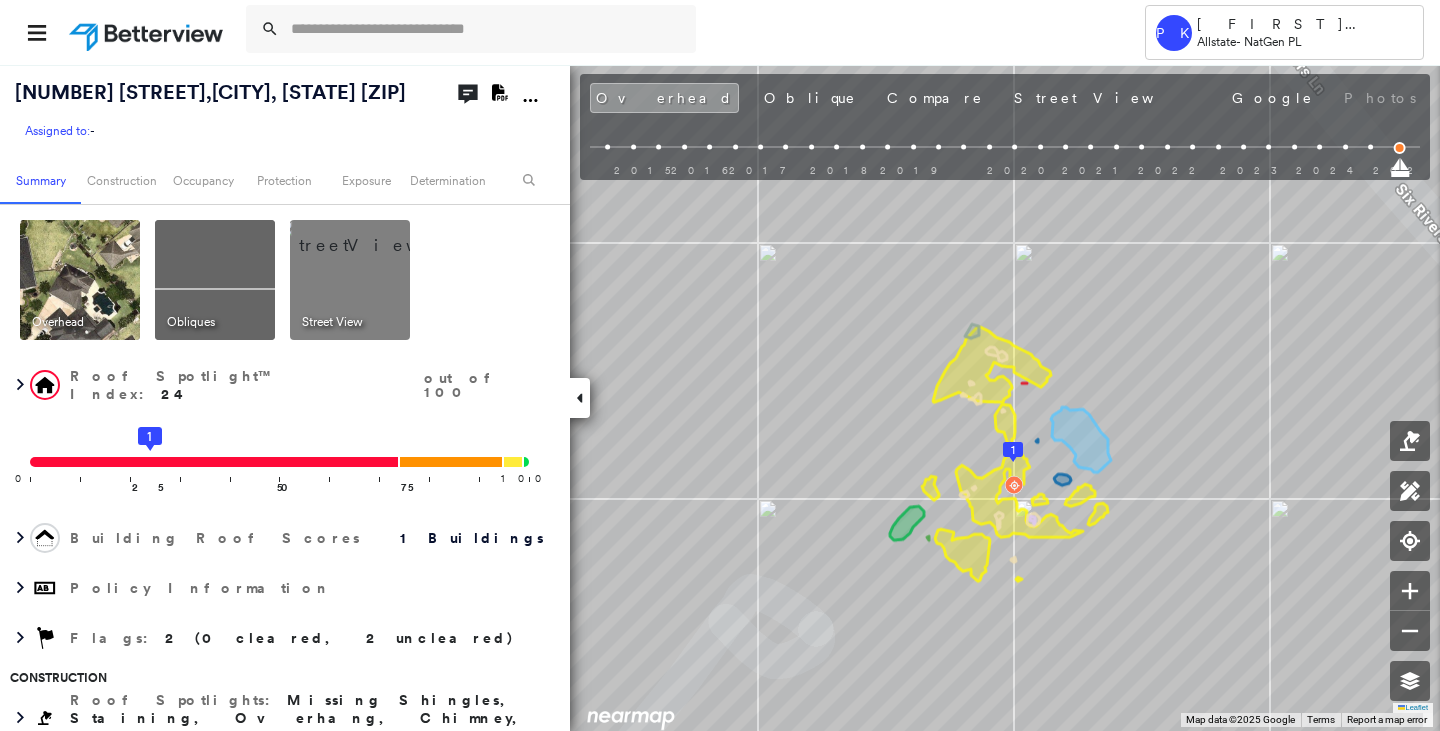 click at bounding box center (374, 235) 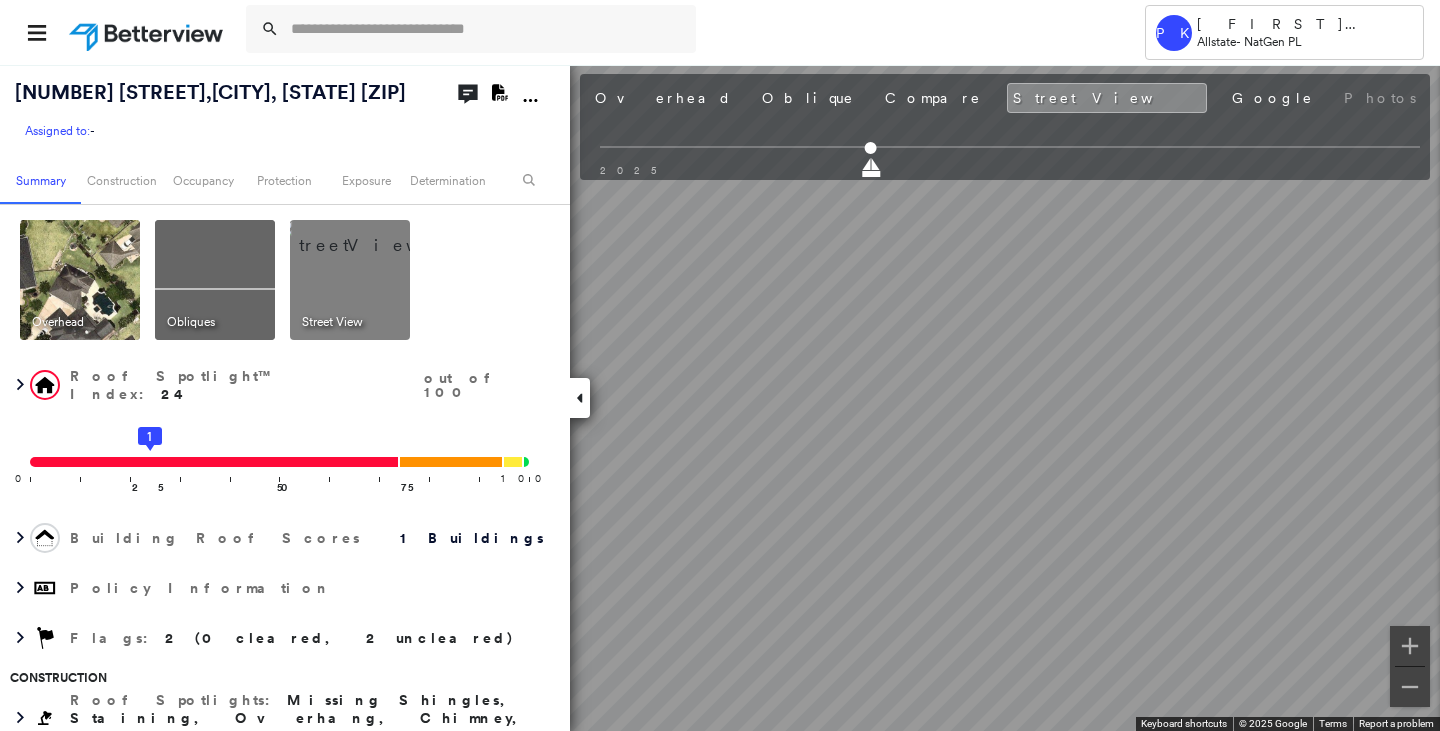 click at bounding box center [215, 280] 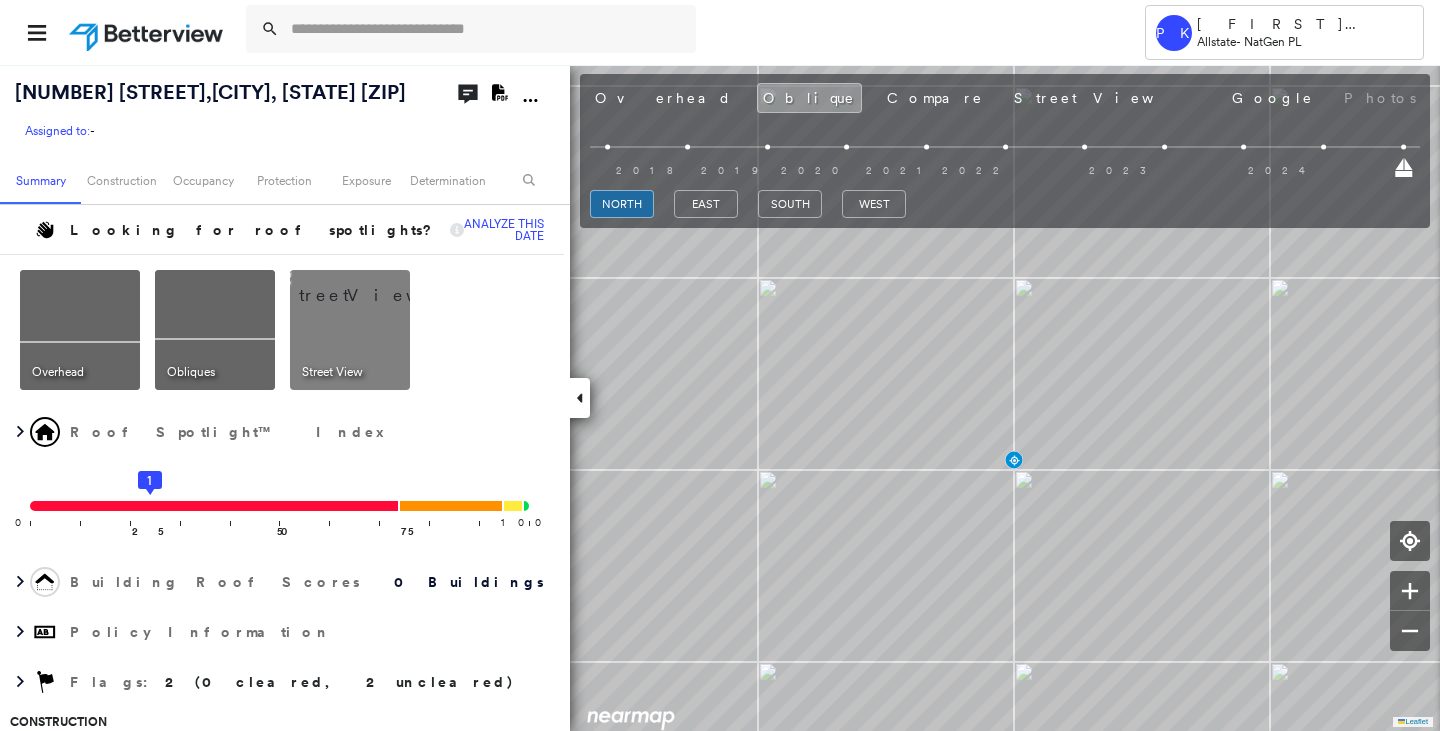 click at bounding box center [80, 330] 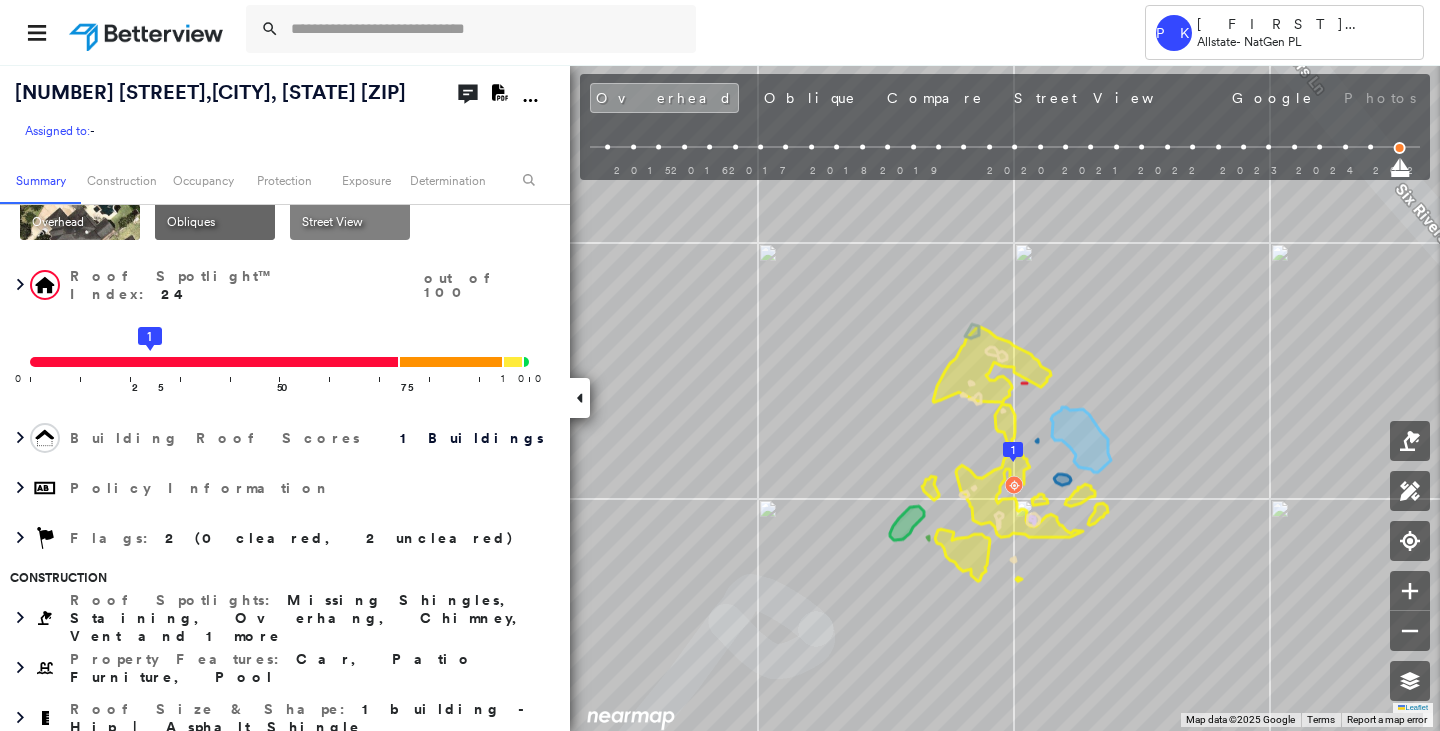 scroll, scrollTop: 0, scrollLeft: 0, axis: both 